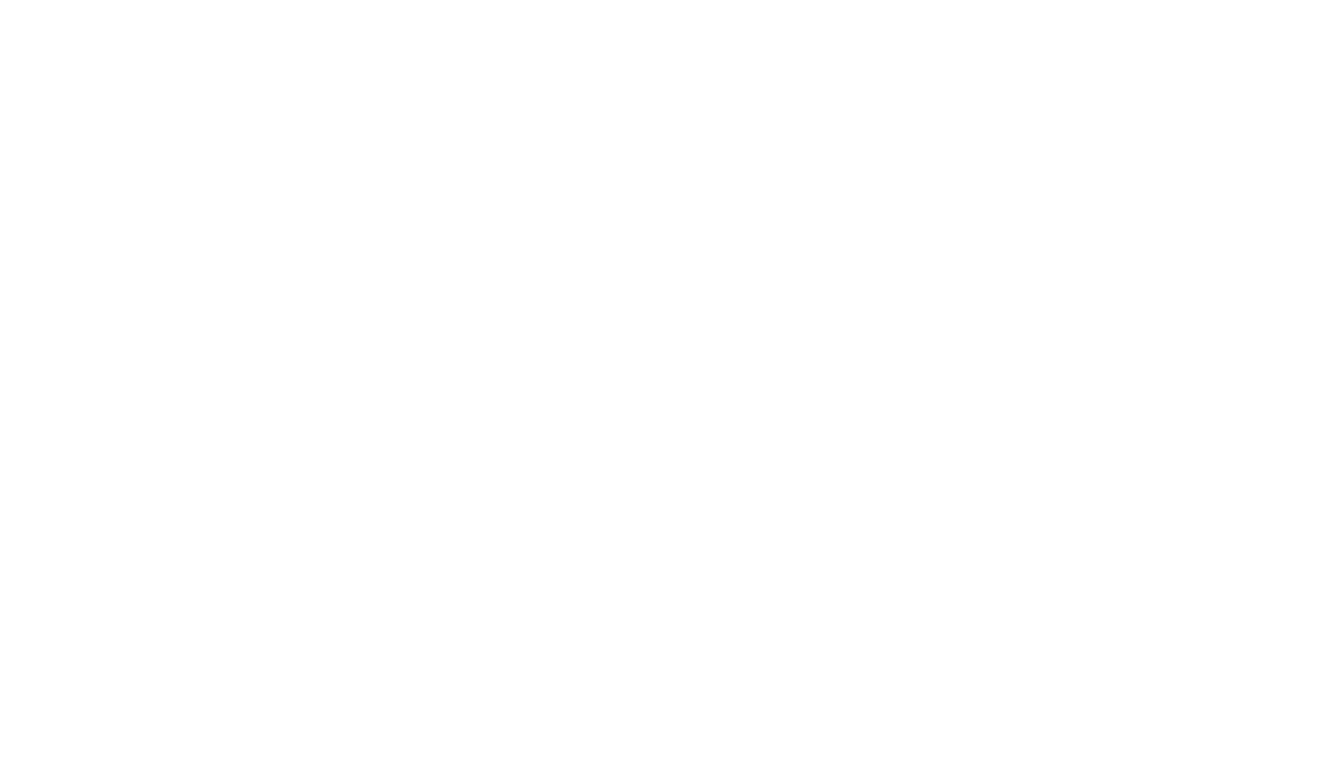 scroll, scrollTop: 0, scrollLeft: 0, axis: both 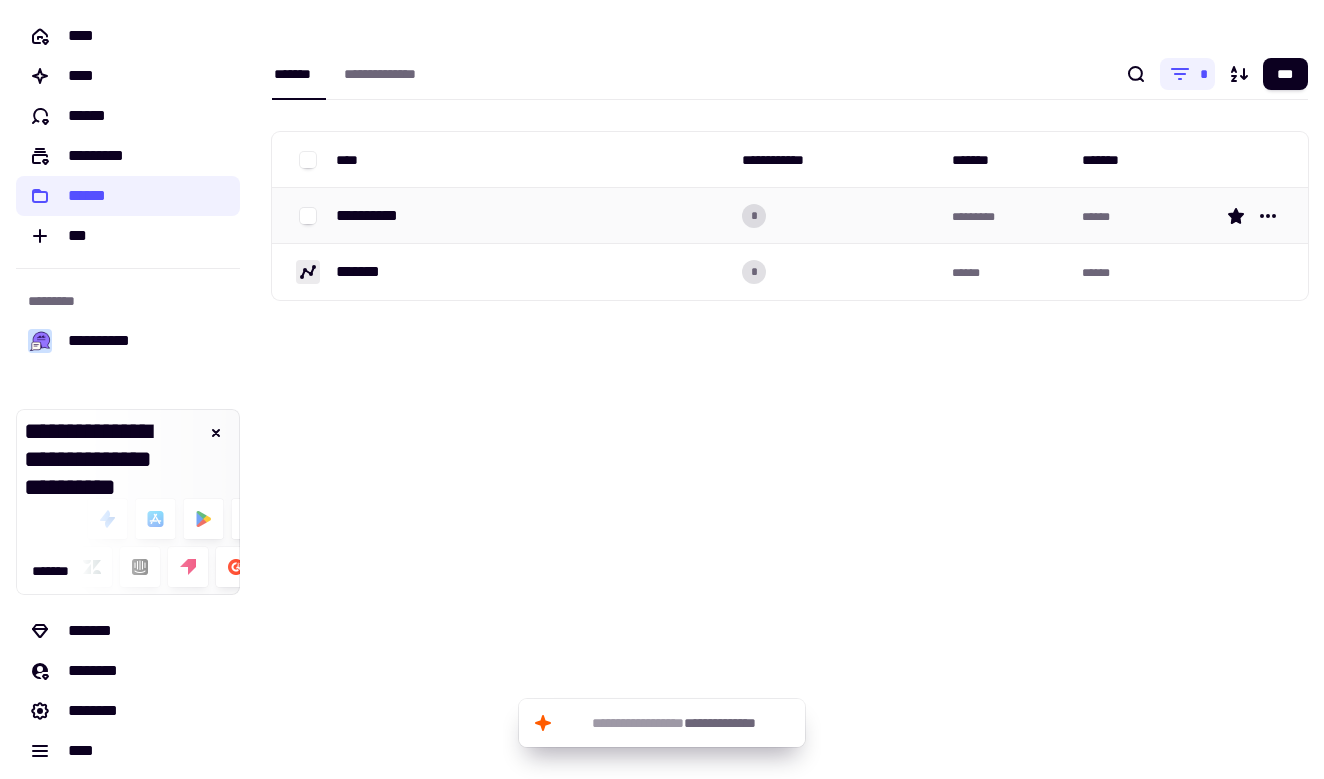 click on "**********" at bounding box center (375, 216) 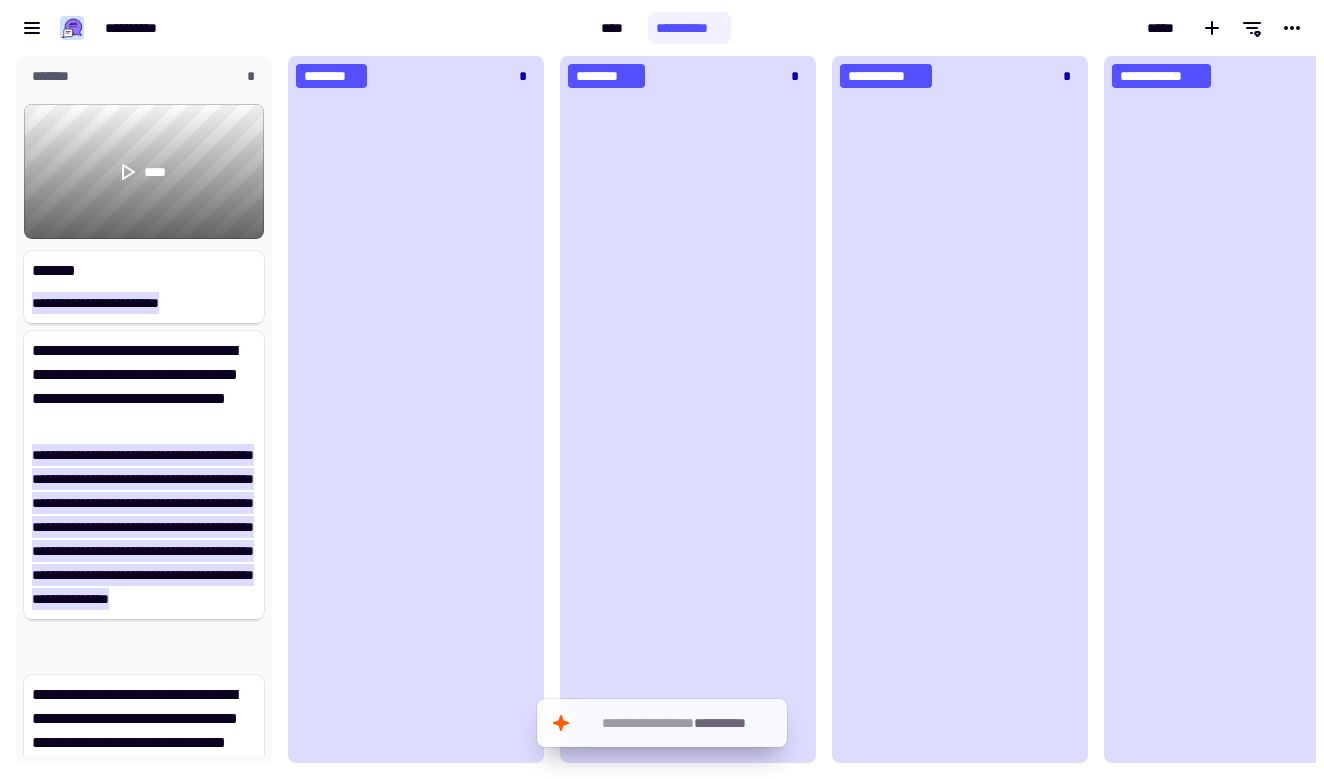 scroll, scrollTop: 707, scrollLeft: 1308, axis: both 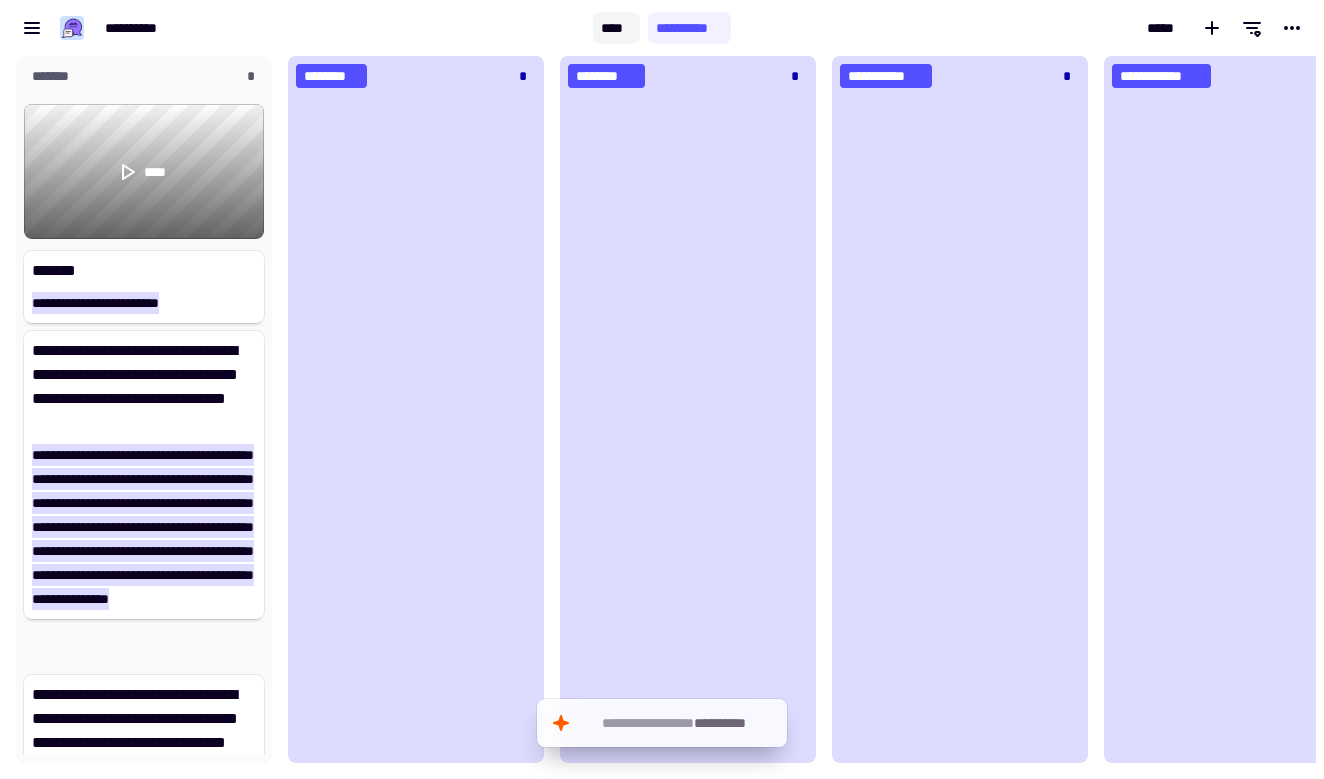 click on "****" 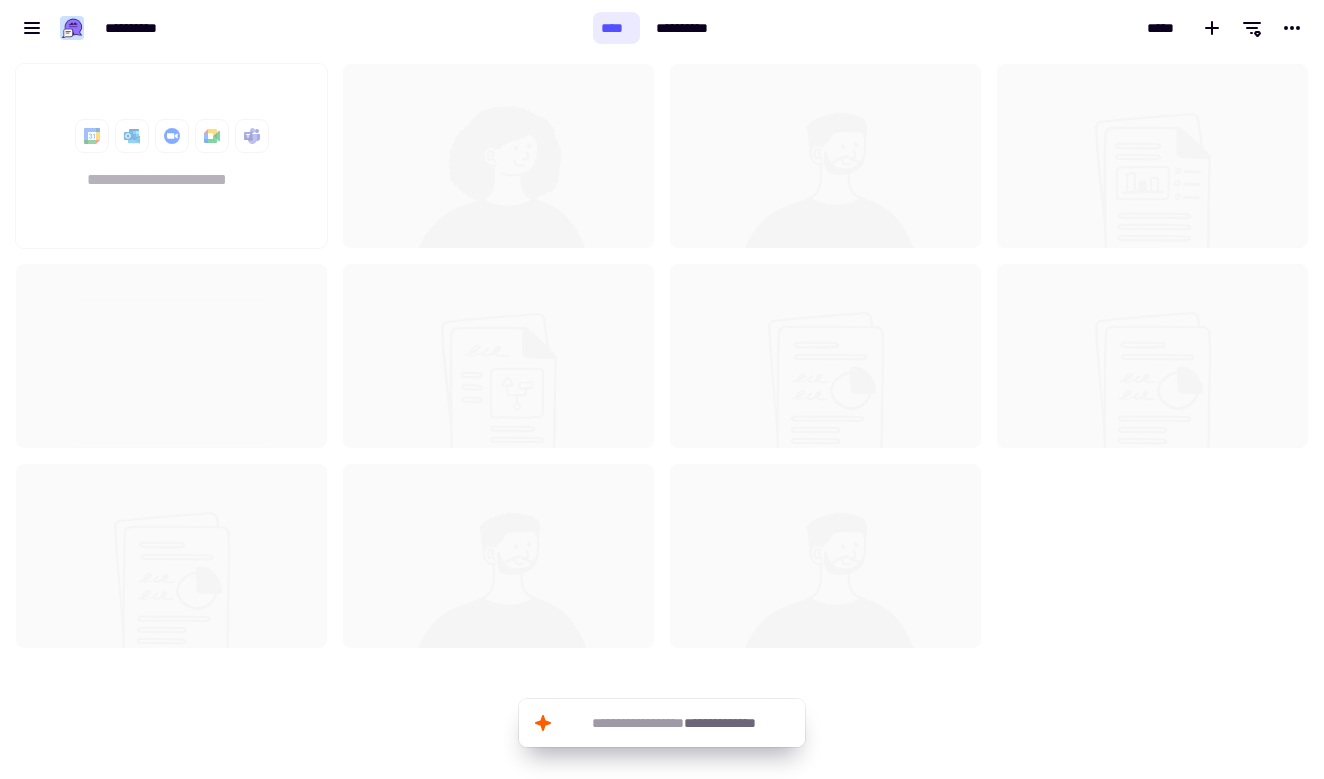 scroll, scrollTop: 1, scrollLeft: 1, axis: both 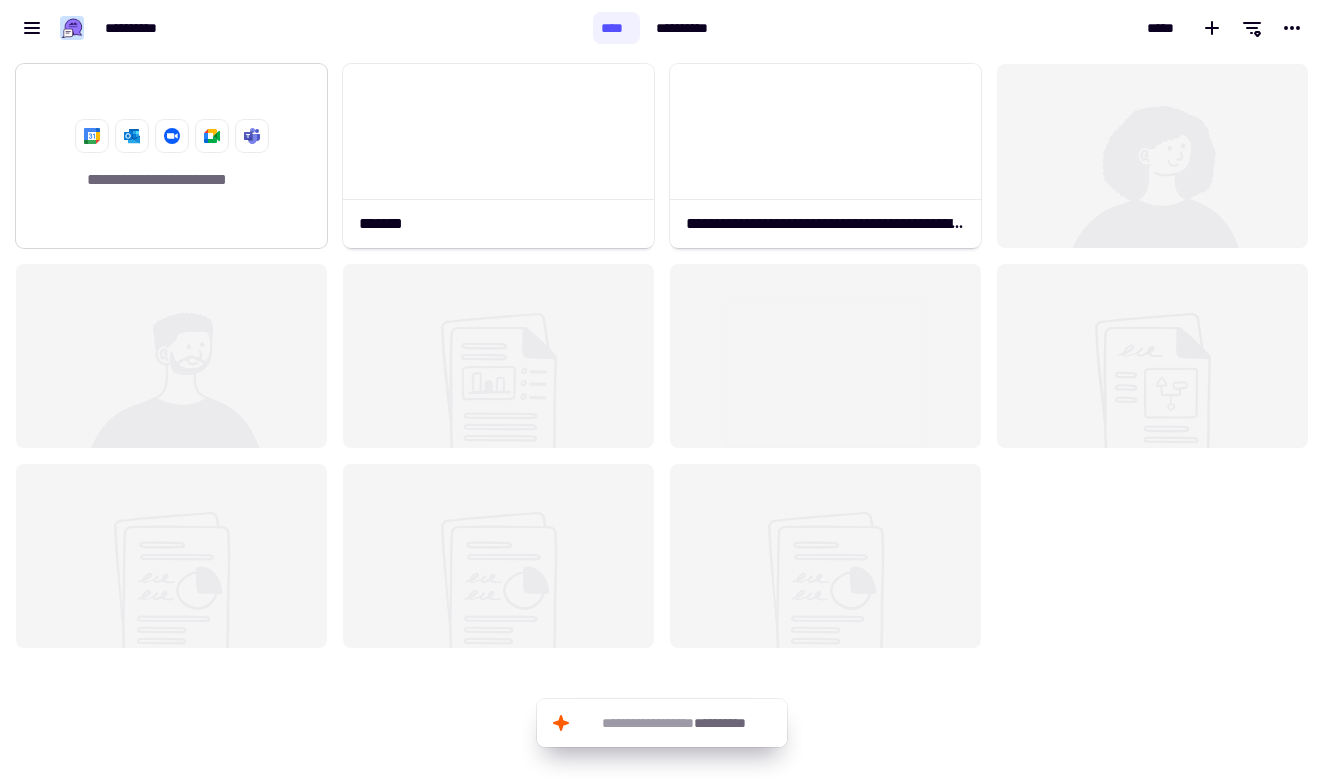 click on "**********" 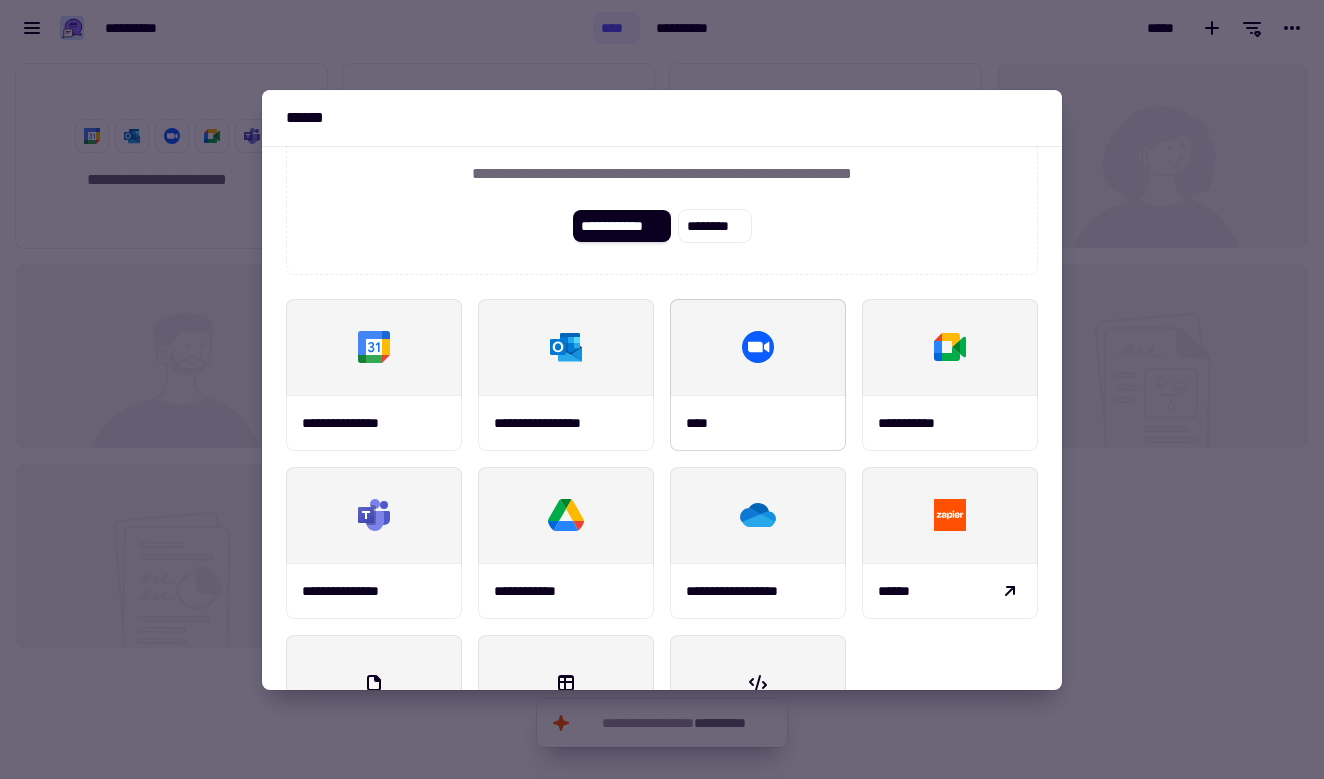 scroll, scrollTop: 123, scrollLeft: 0, axis: vertical 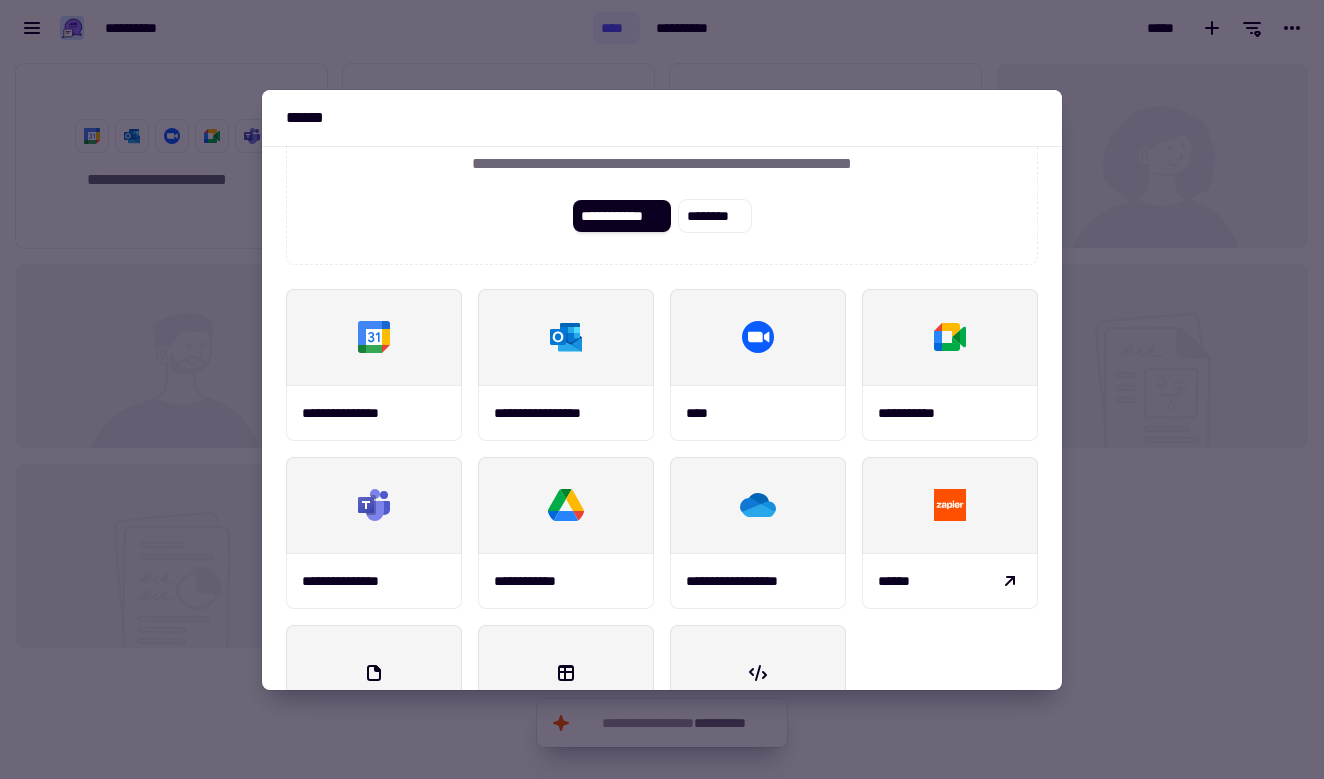 click at bounding box center (662, 389) 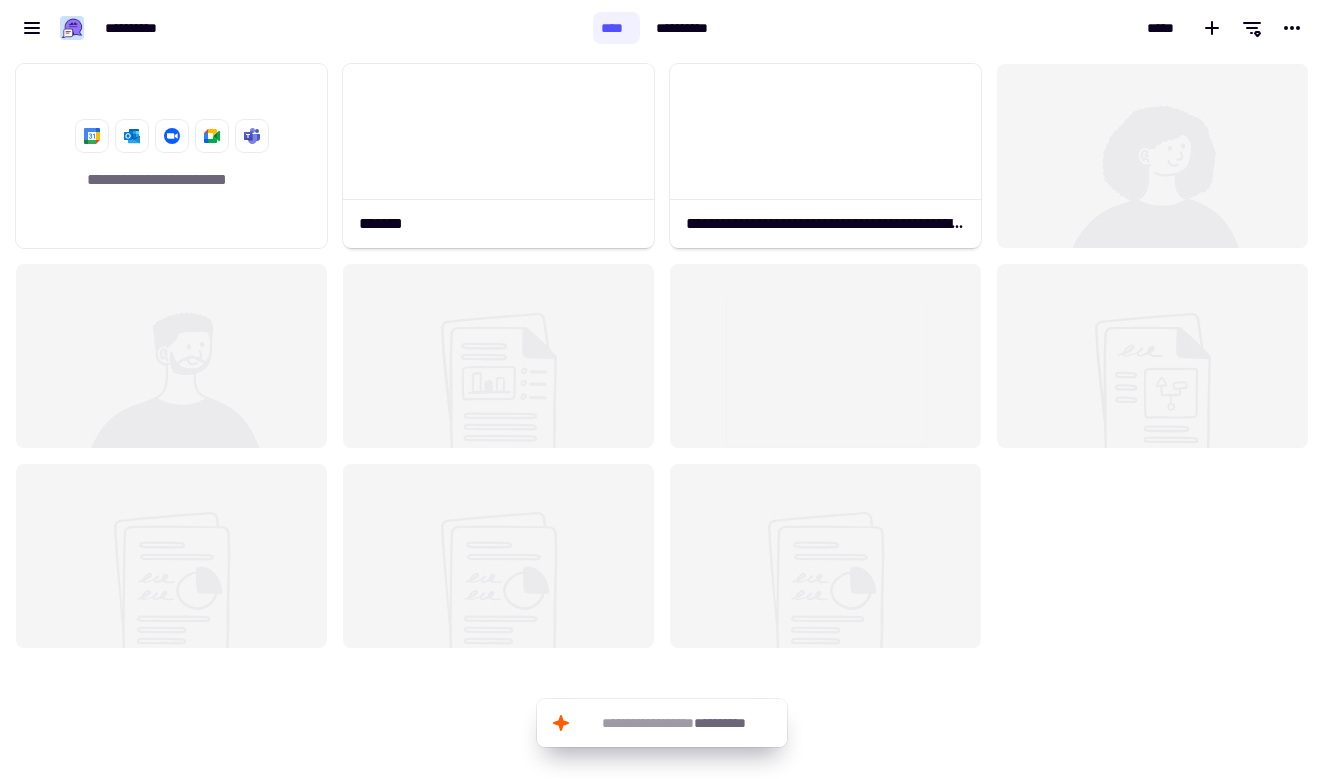 scroll, scrollTop: 2, scrollLeft: 0, axis: vertical 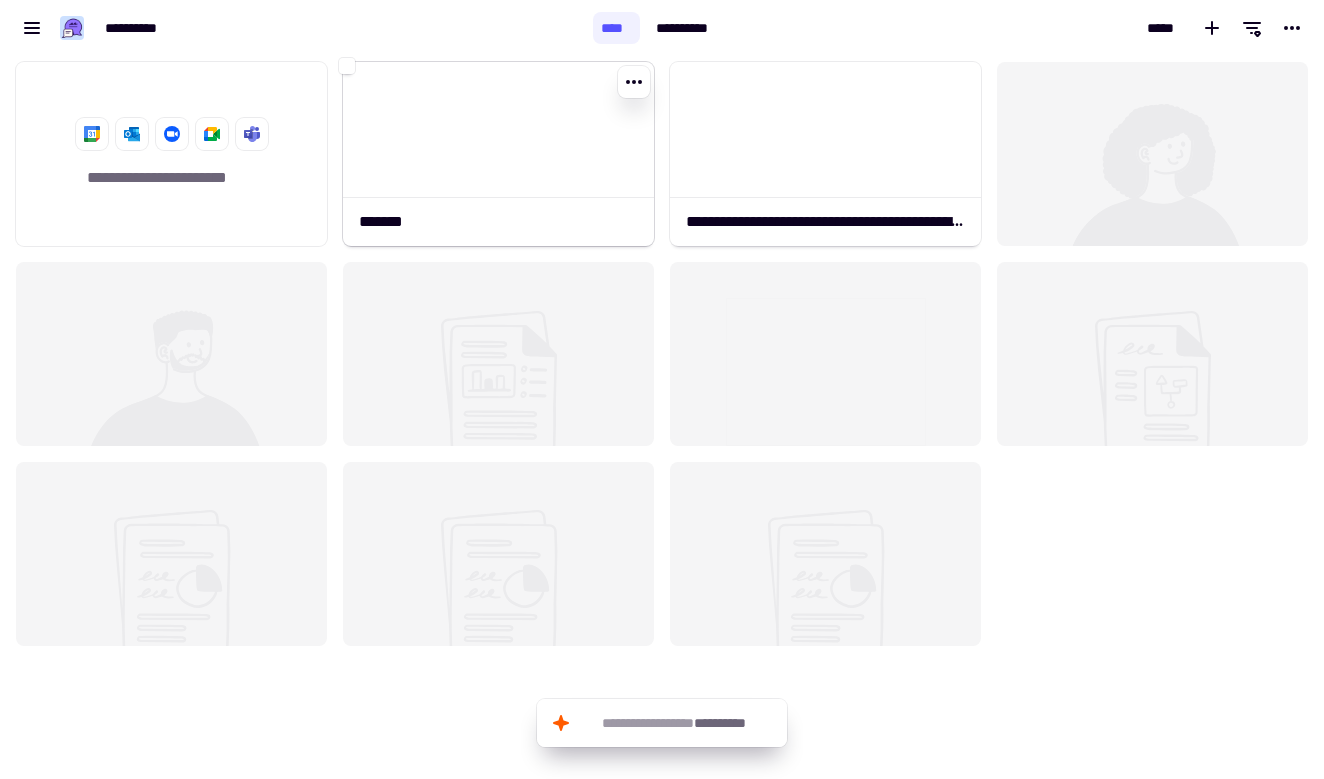 click 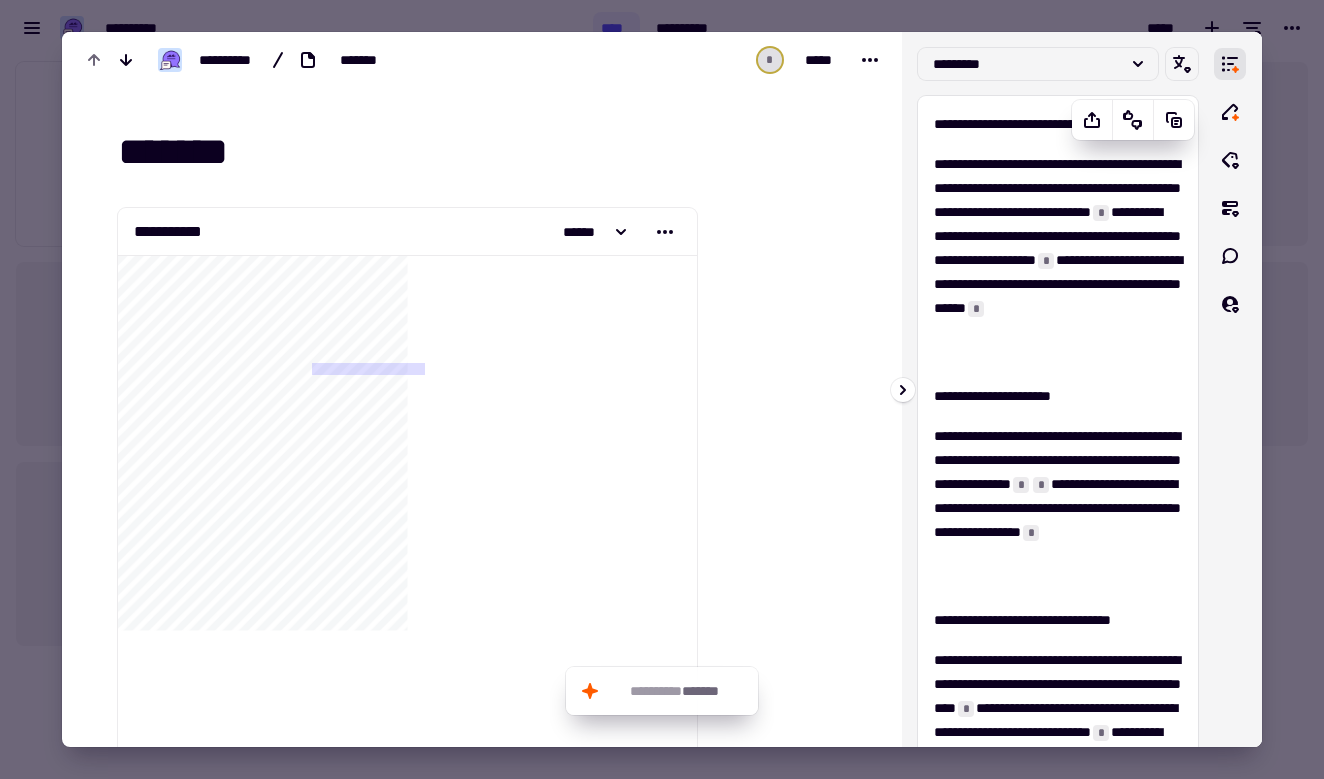 scroll, scrollTop: -1, scrollLeft: 0, axis: vertical 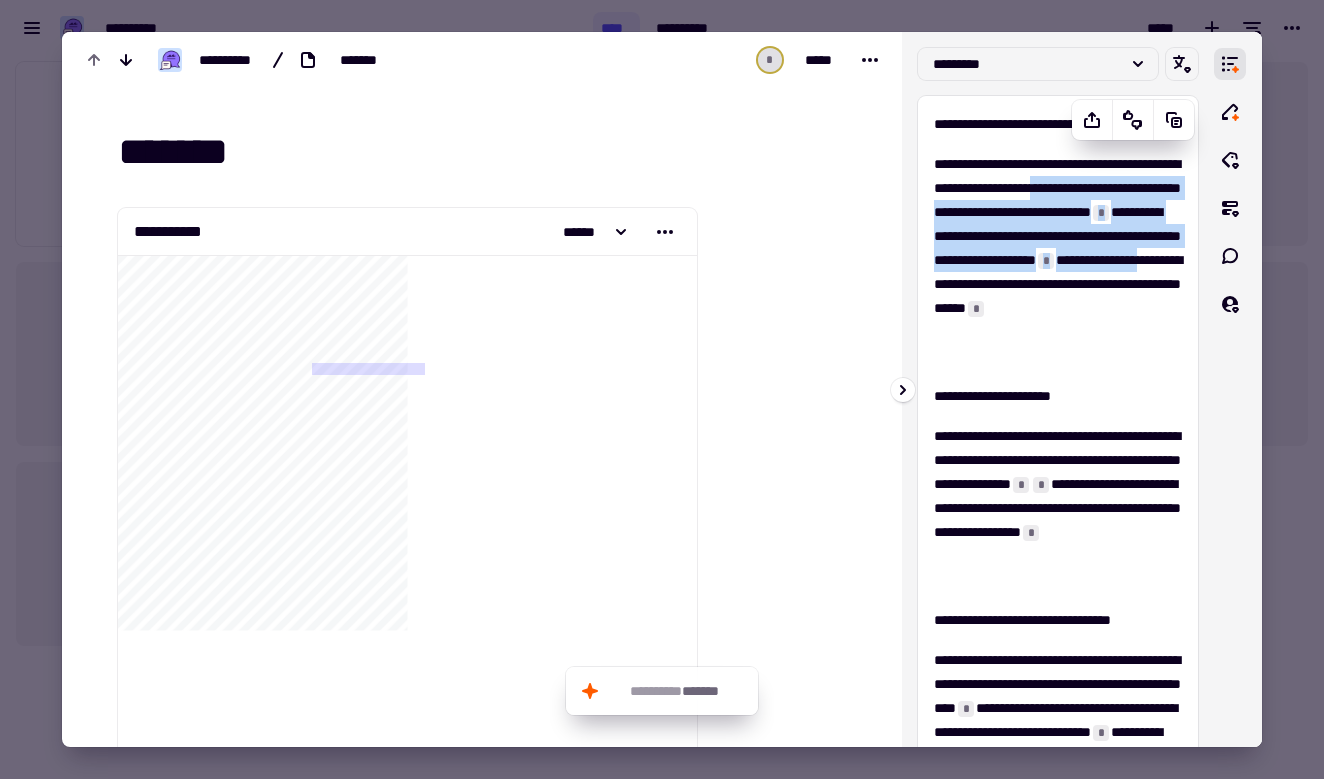 drag, startPoint x: 957, startPoint y: 197, endPoint x: 1113, endPoint y: 312, distance: 193.80661 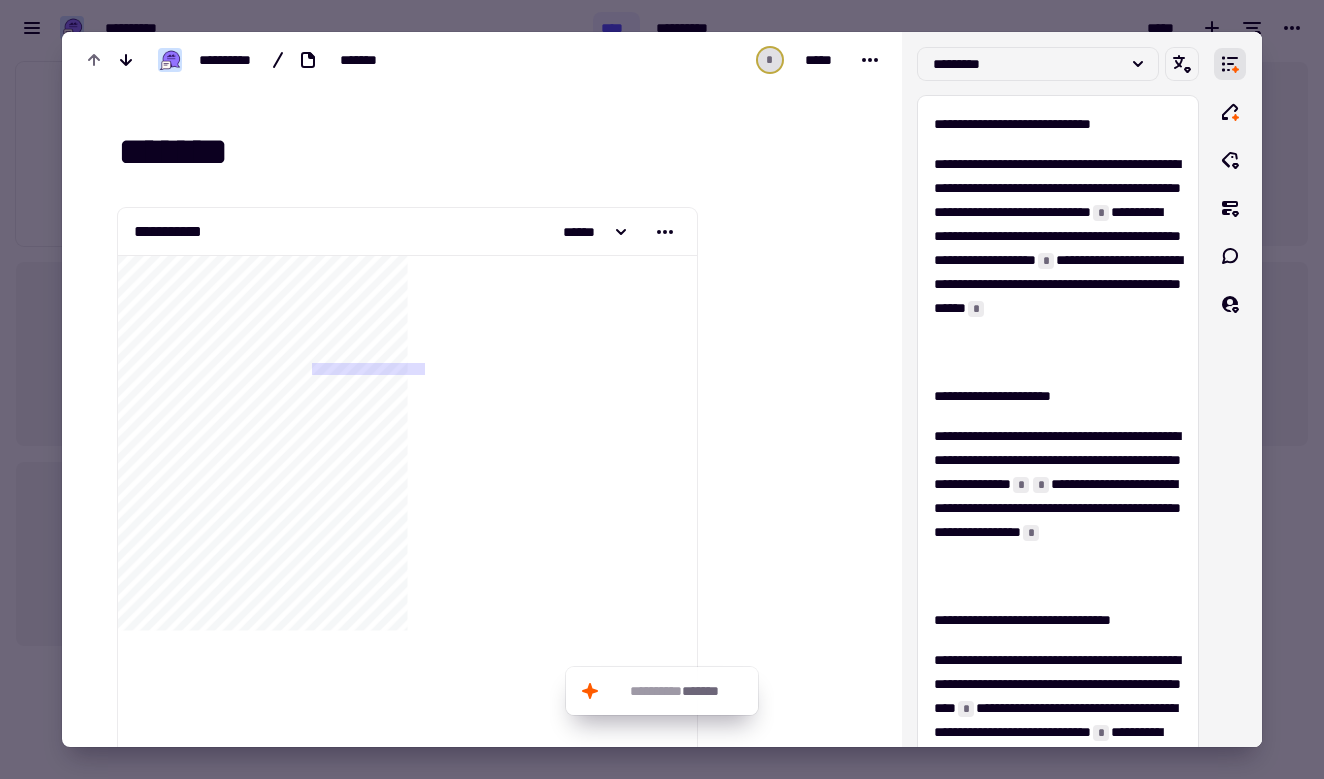 click at bounding box center (662, 389) 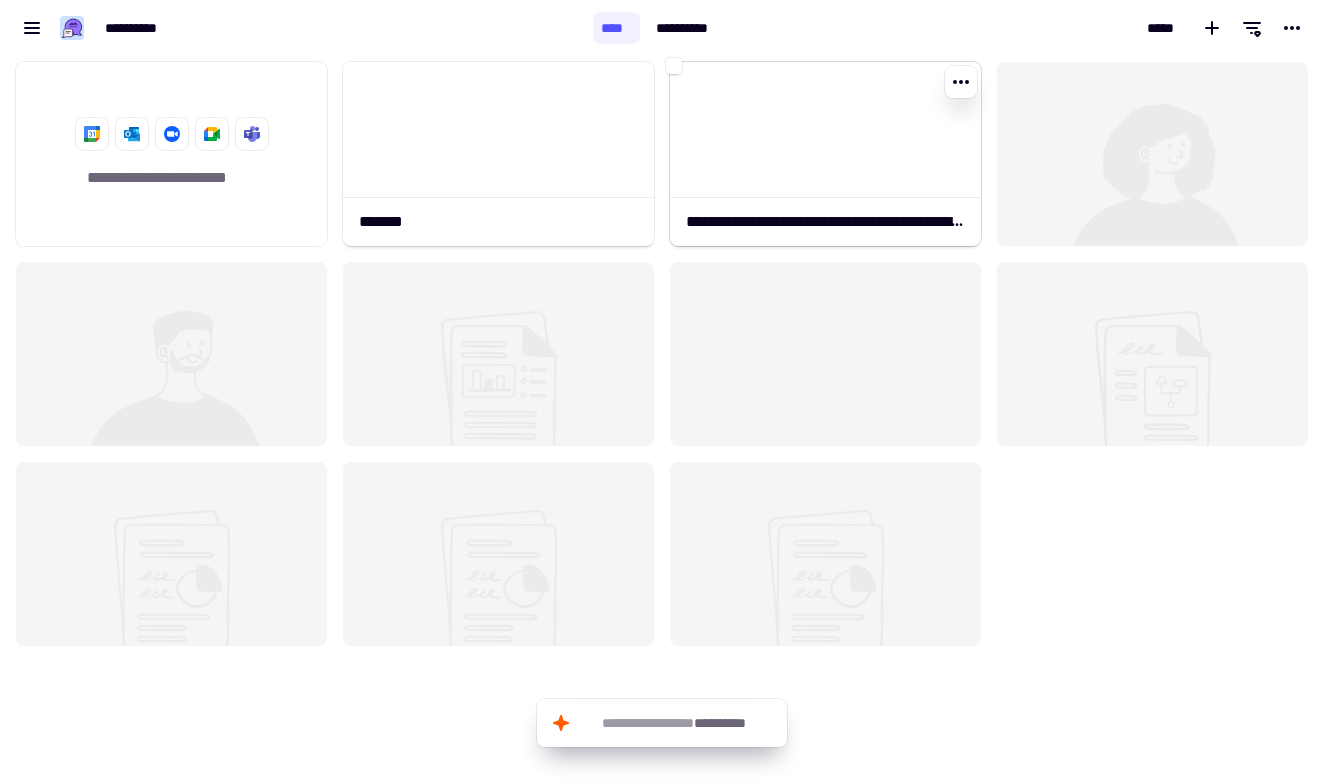 click 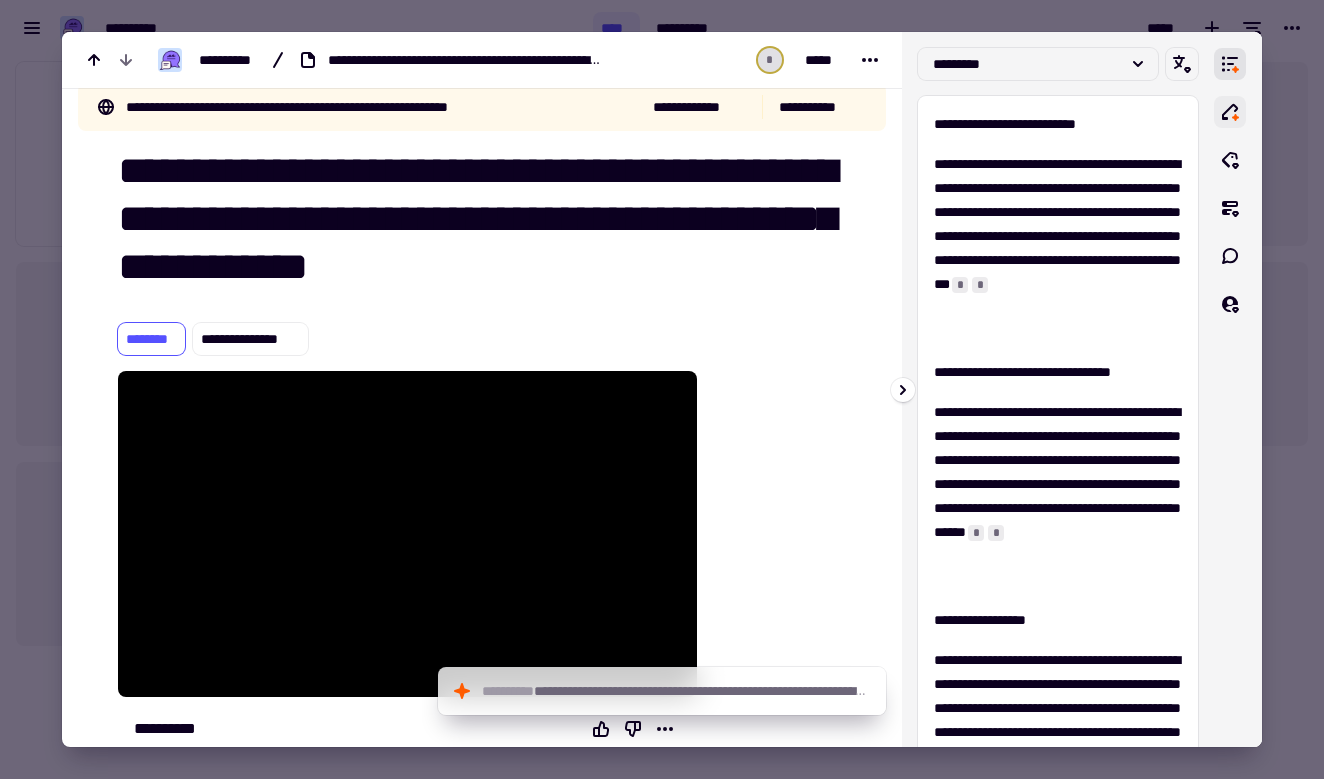 click 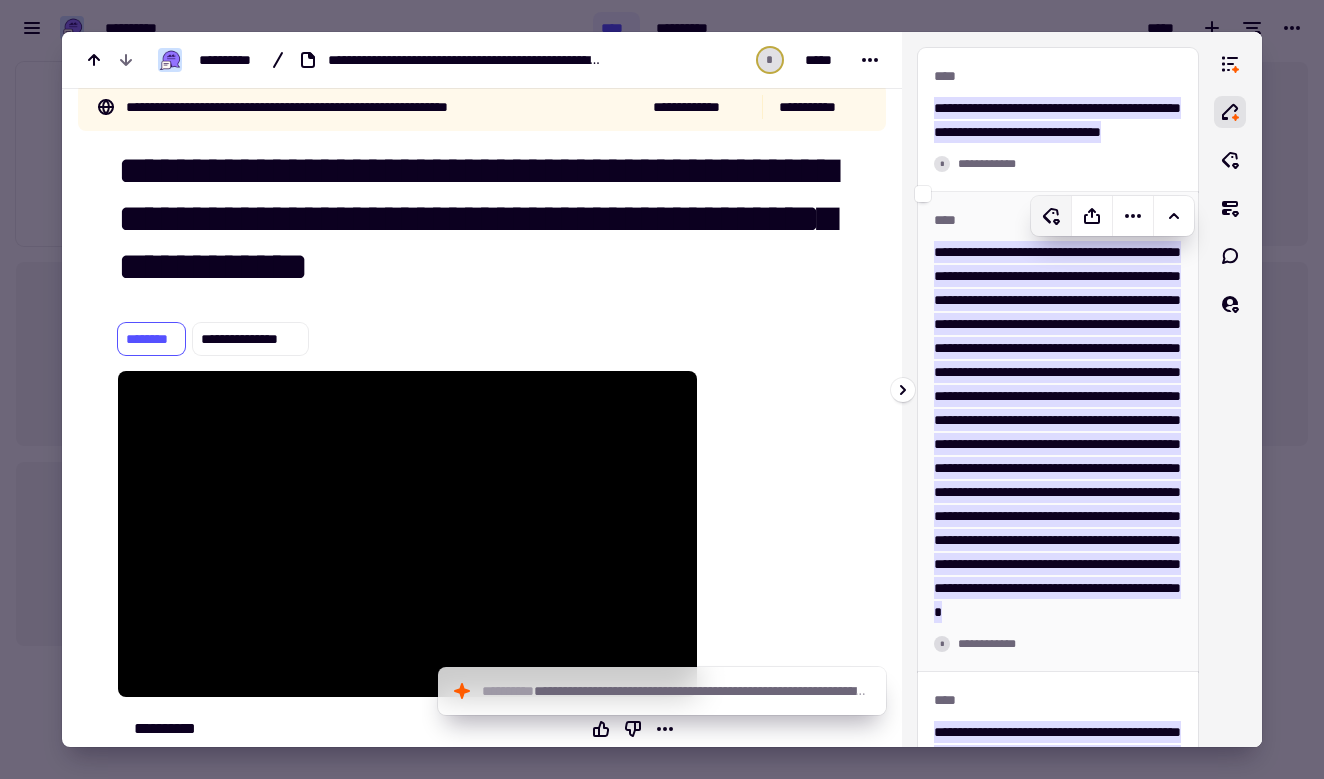 click 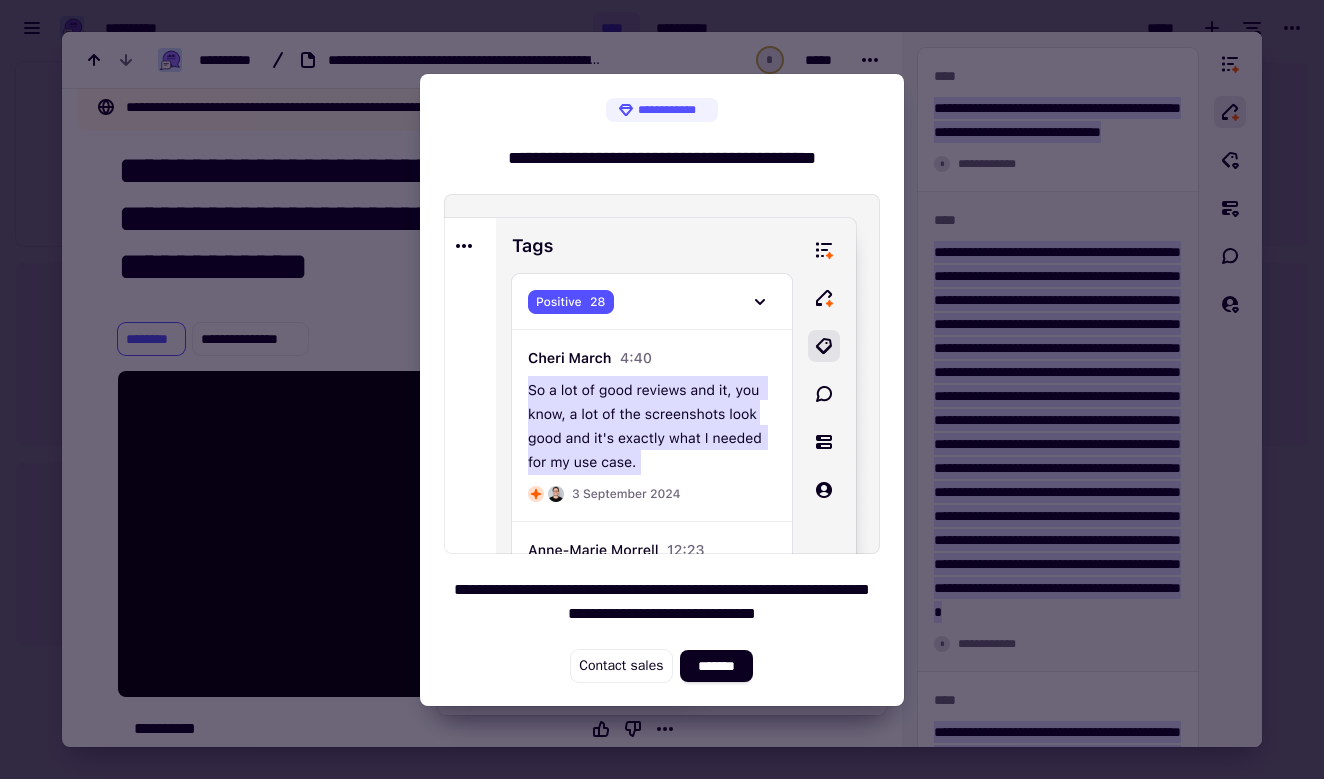 click at bounding box center (662, 389) 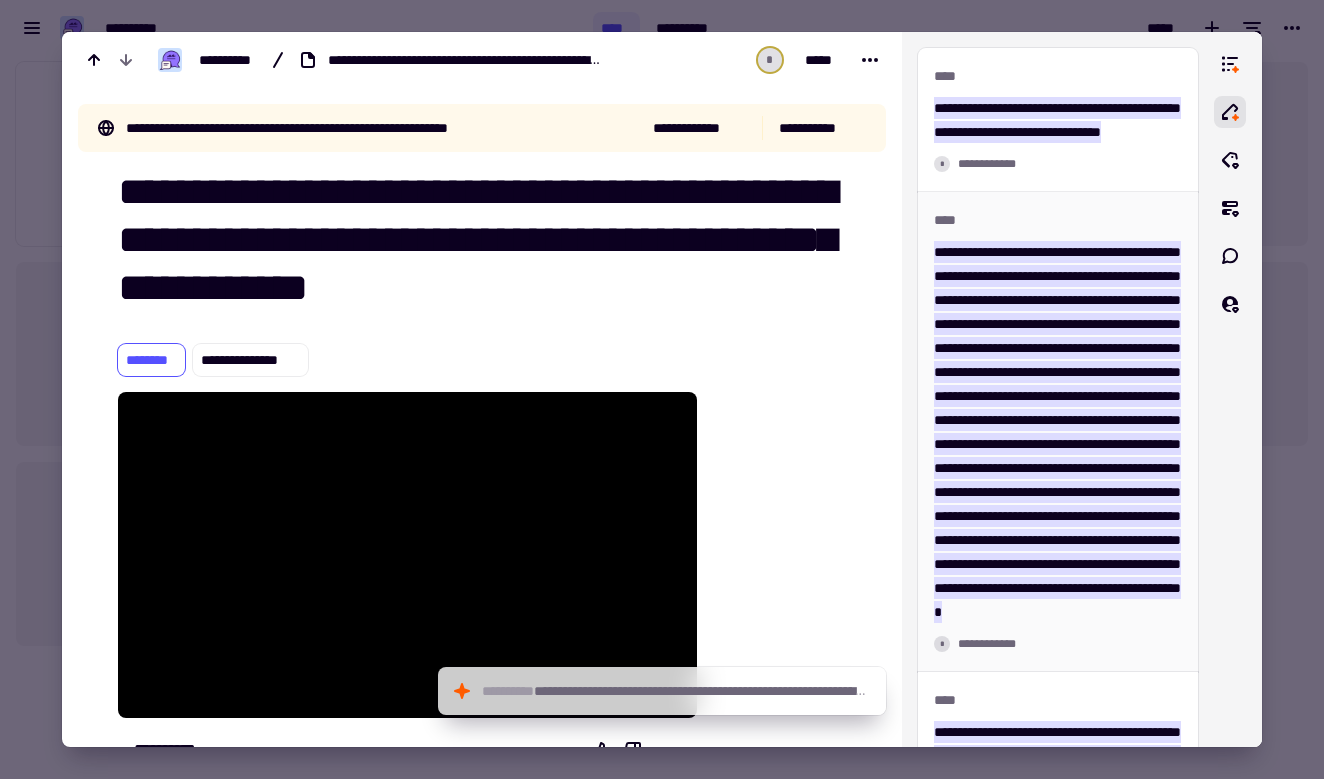 click at bounding box center (662, 389) 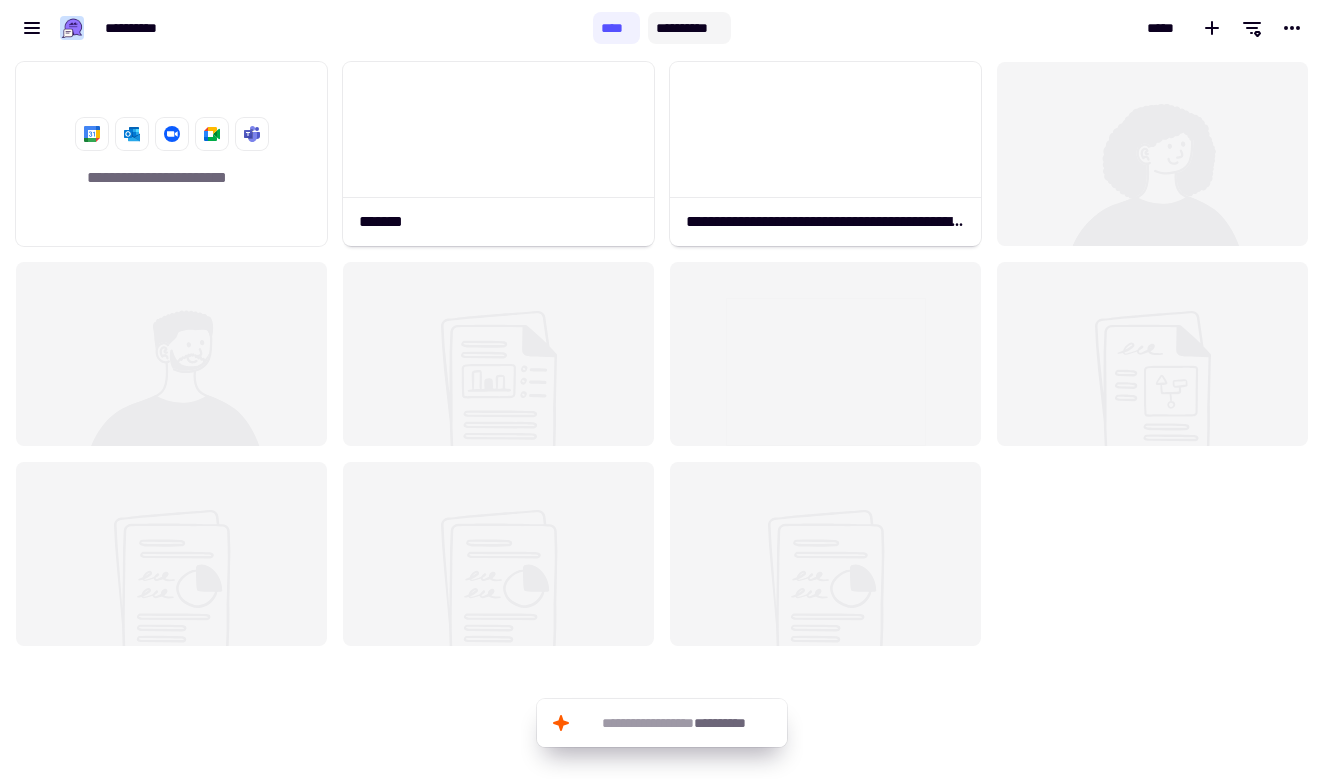 click on "**********" 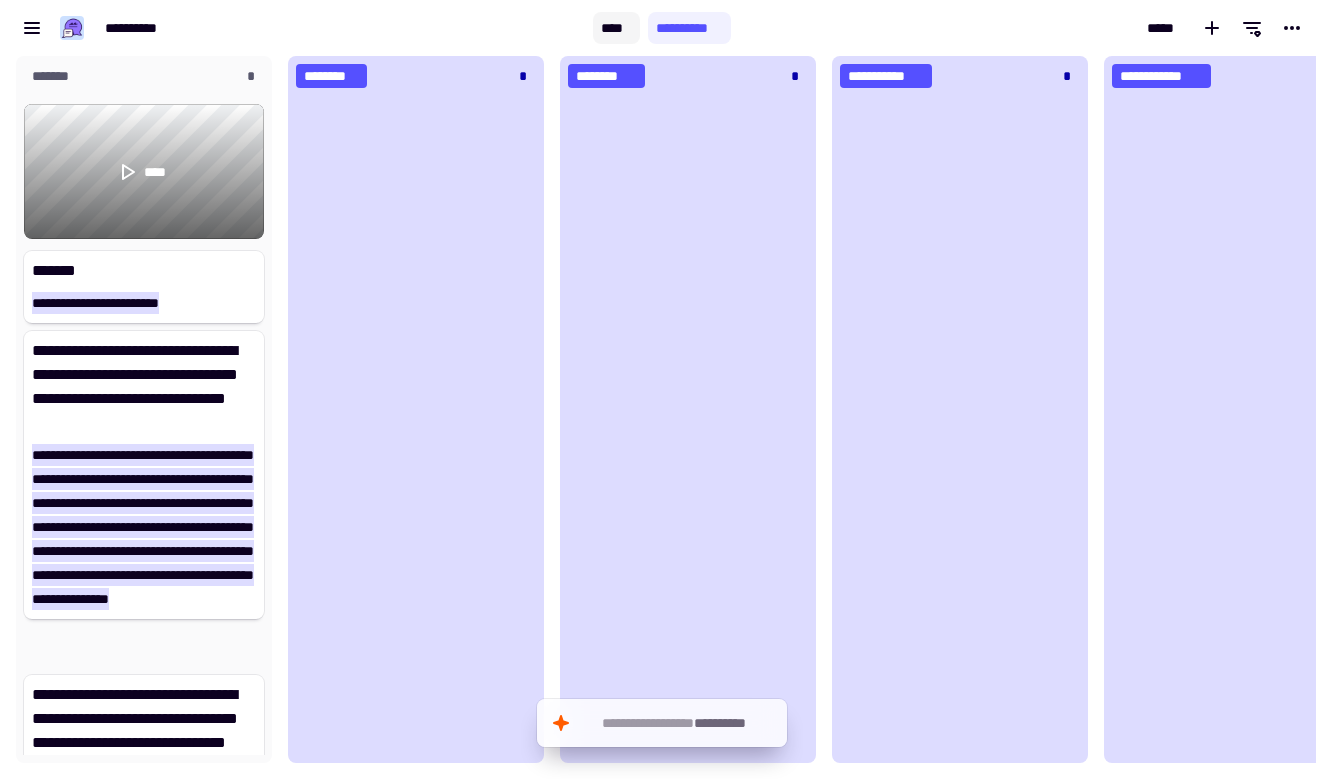 click on "****" 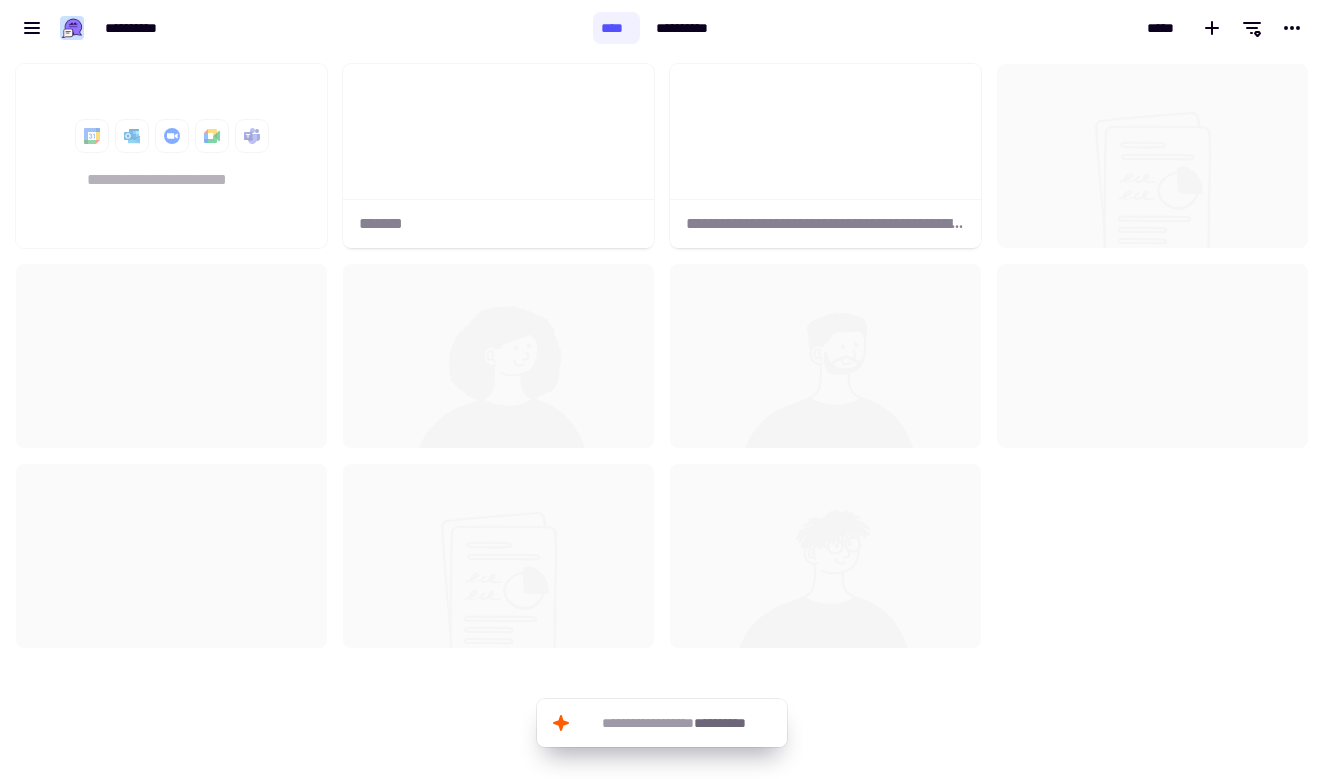 scroll, scrollTop: 1, scrollLeft: 1, axis: both 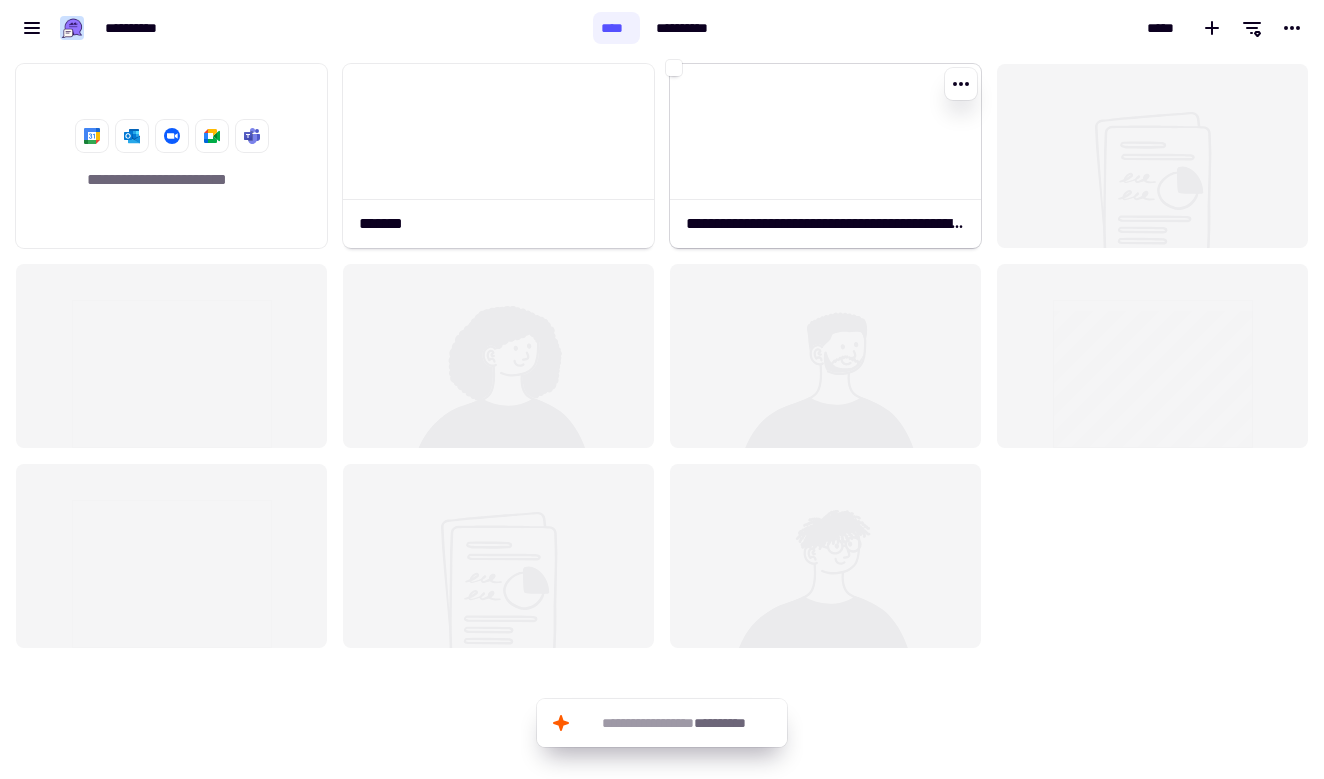 click 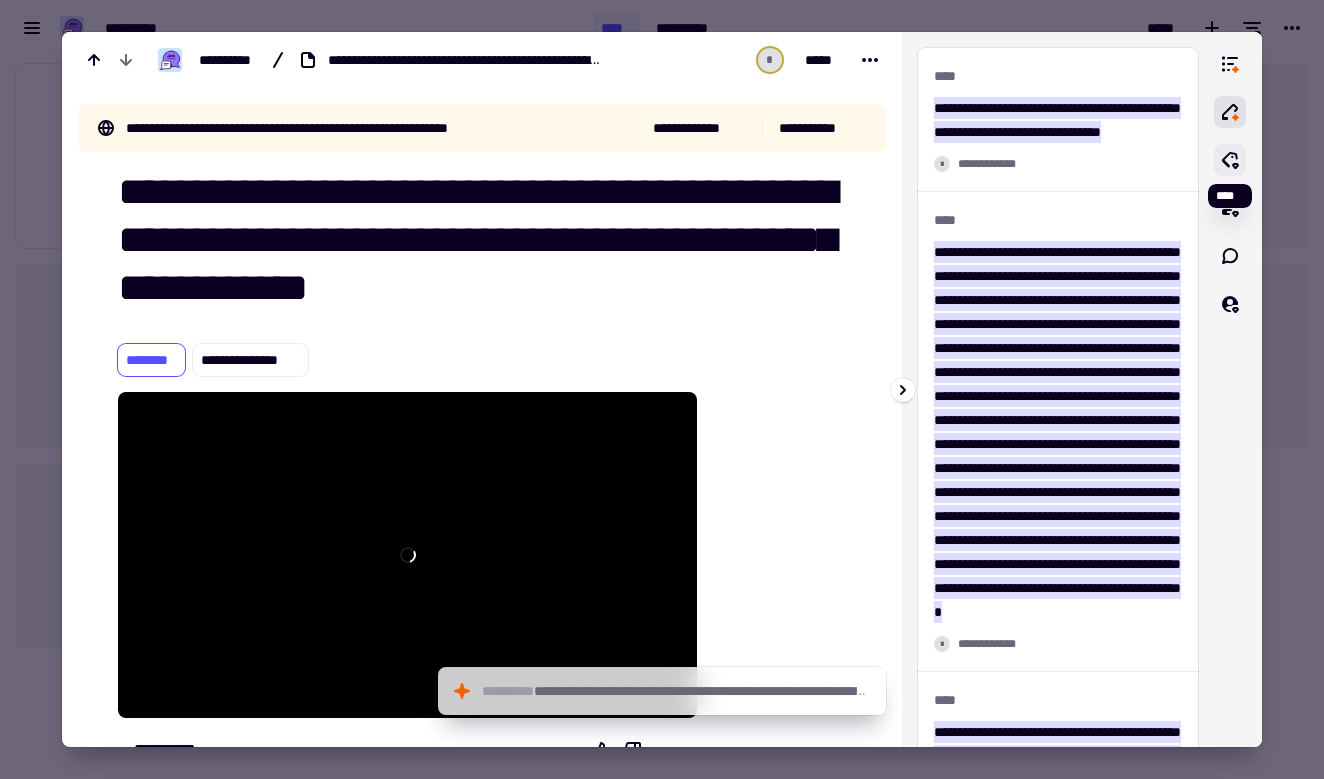 click 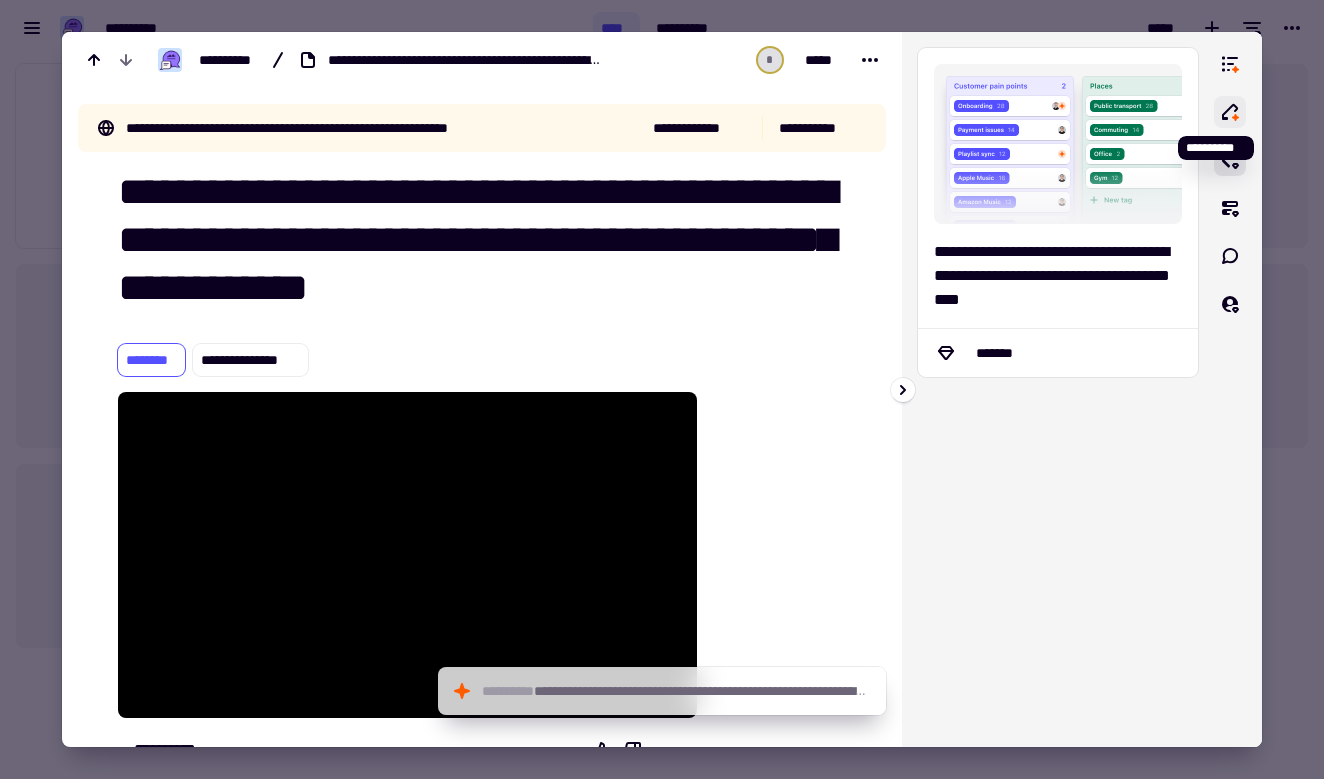 click 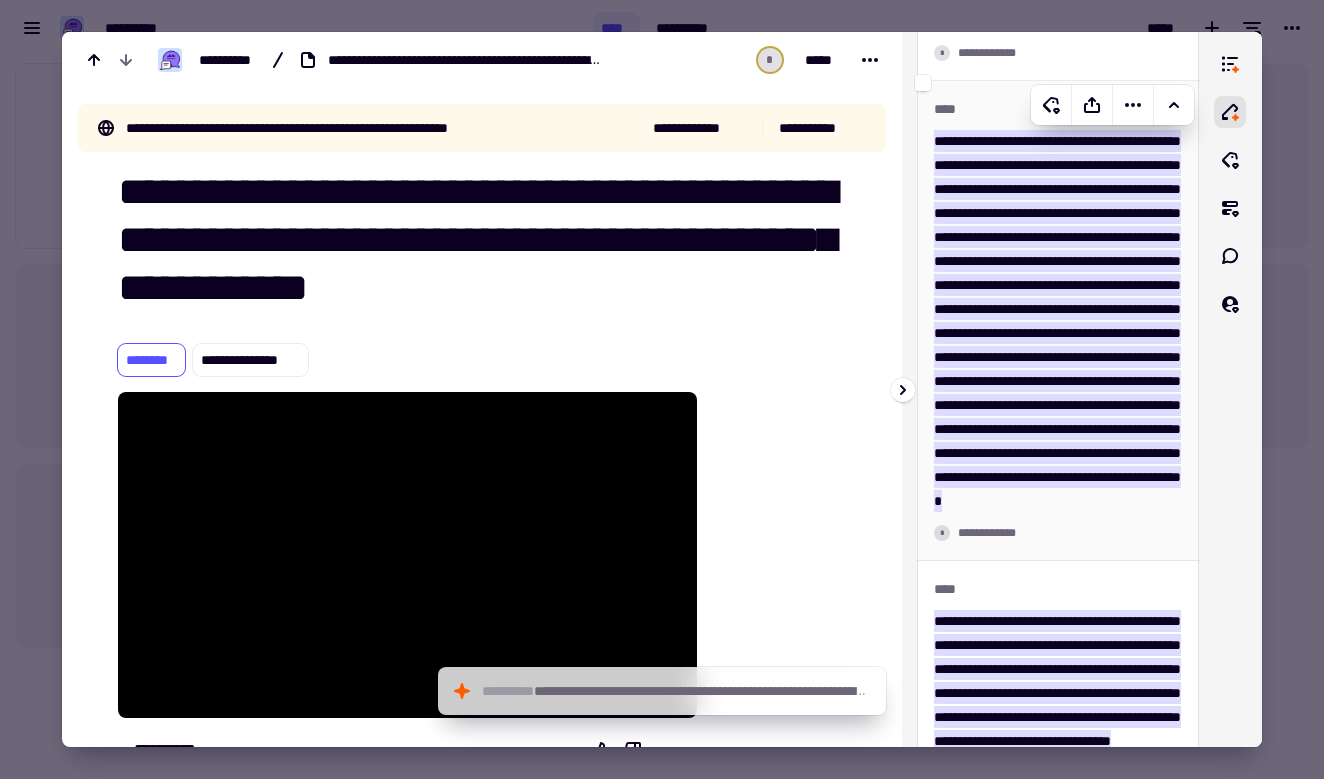 scroll, scrollTop: 0, scrollLeft: 0, axis: both 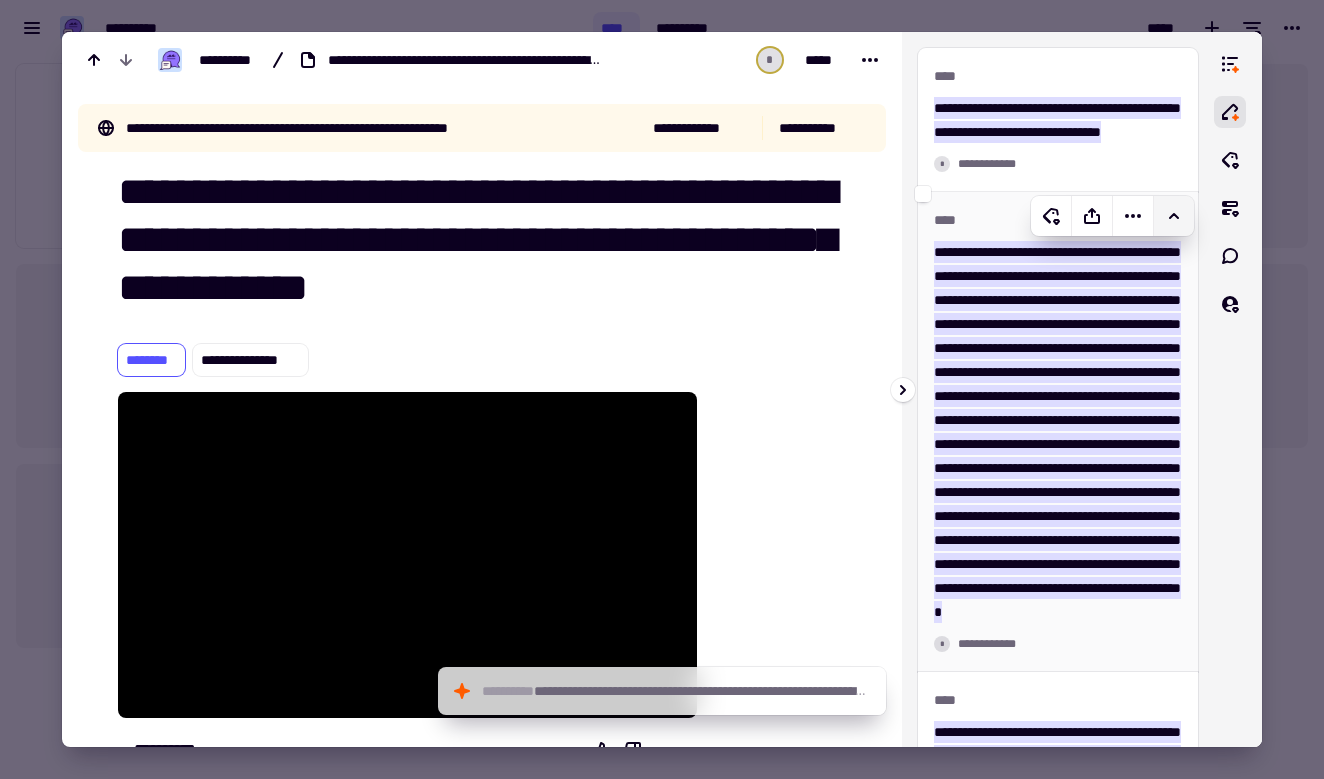 click 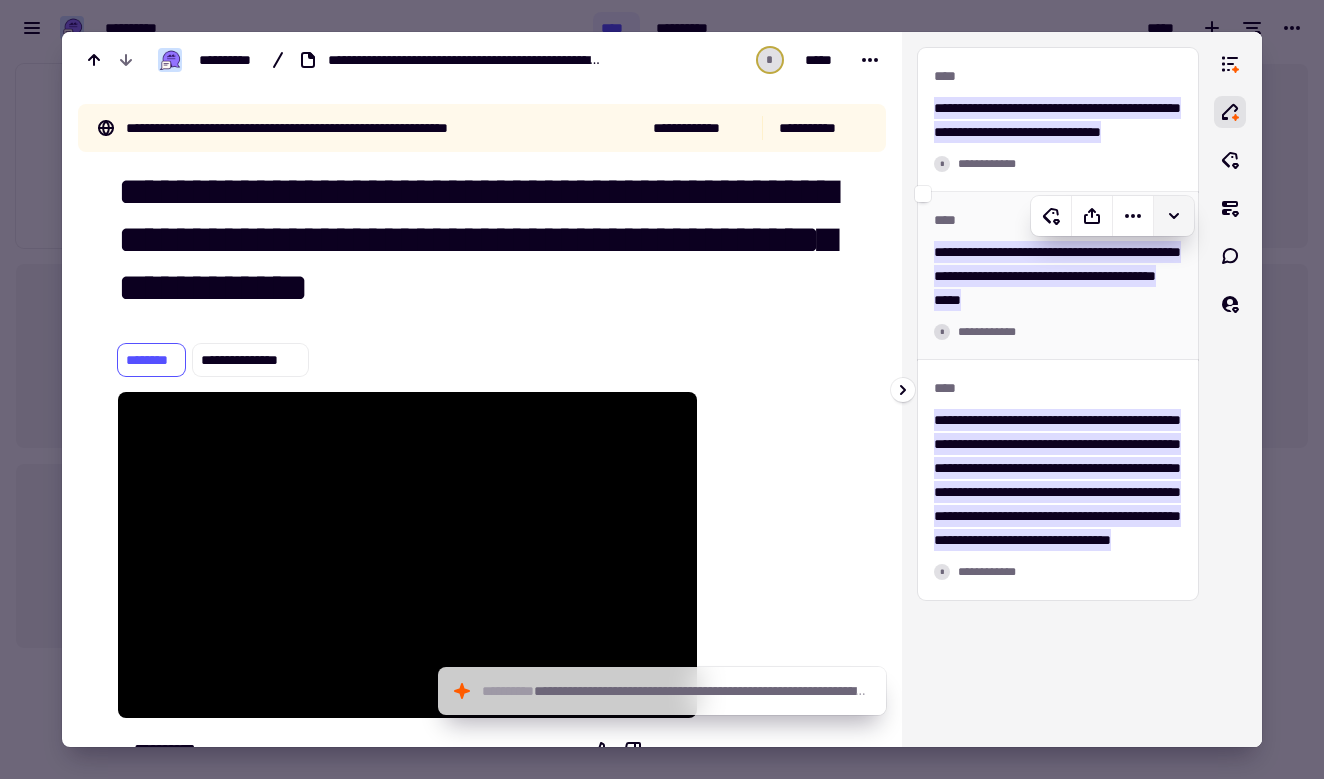click 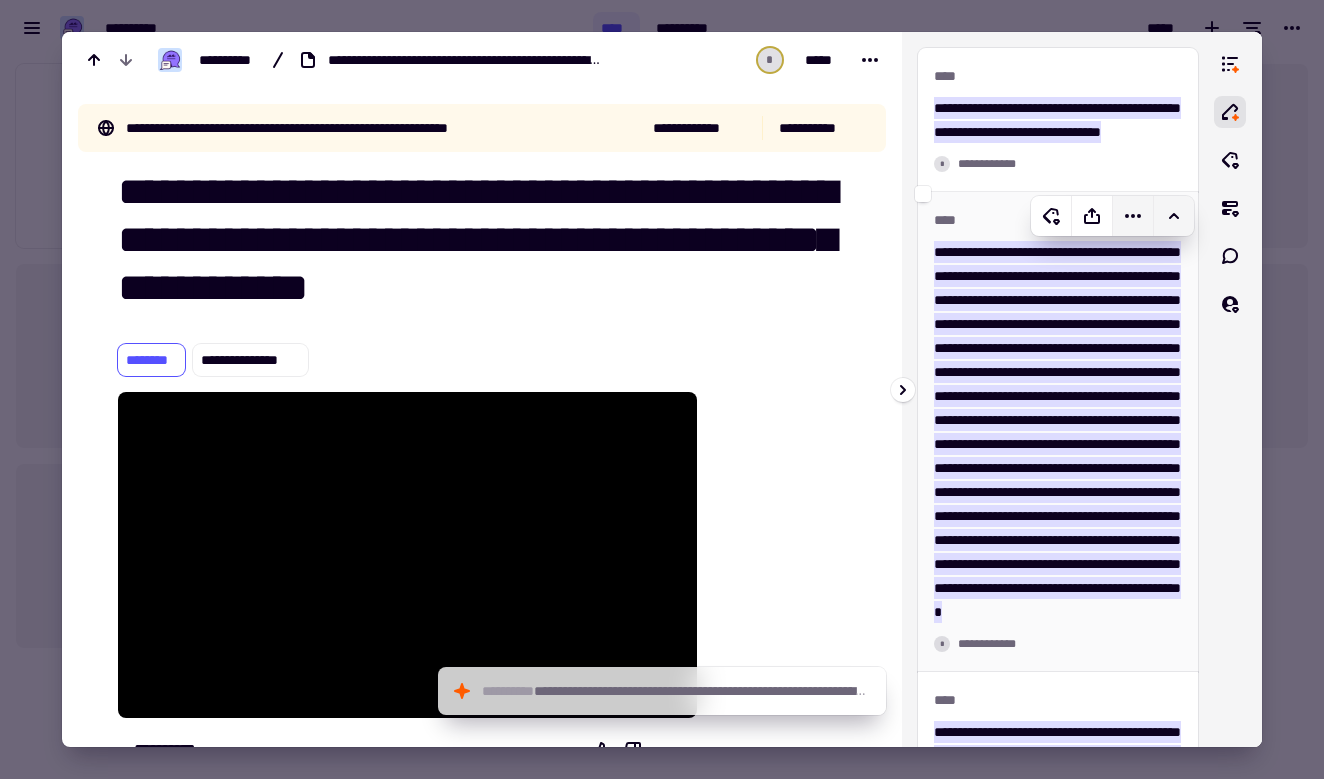 click 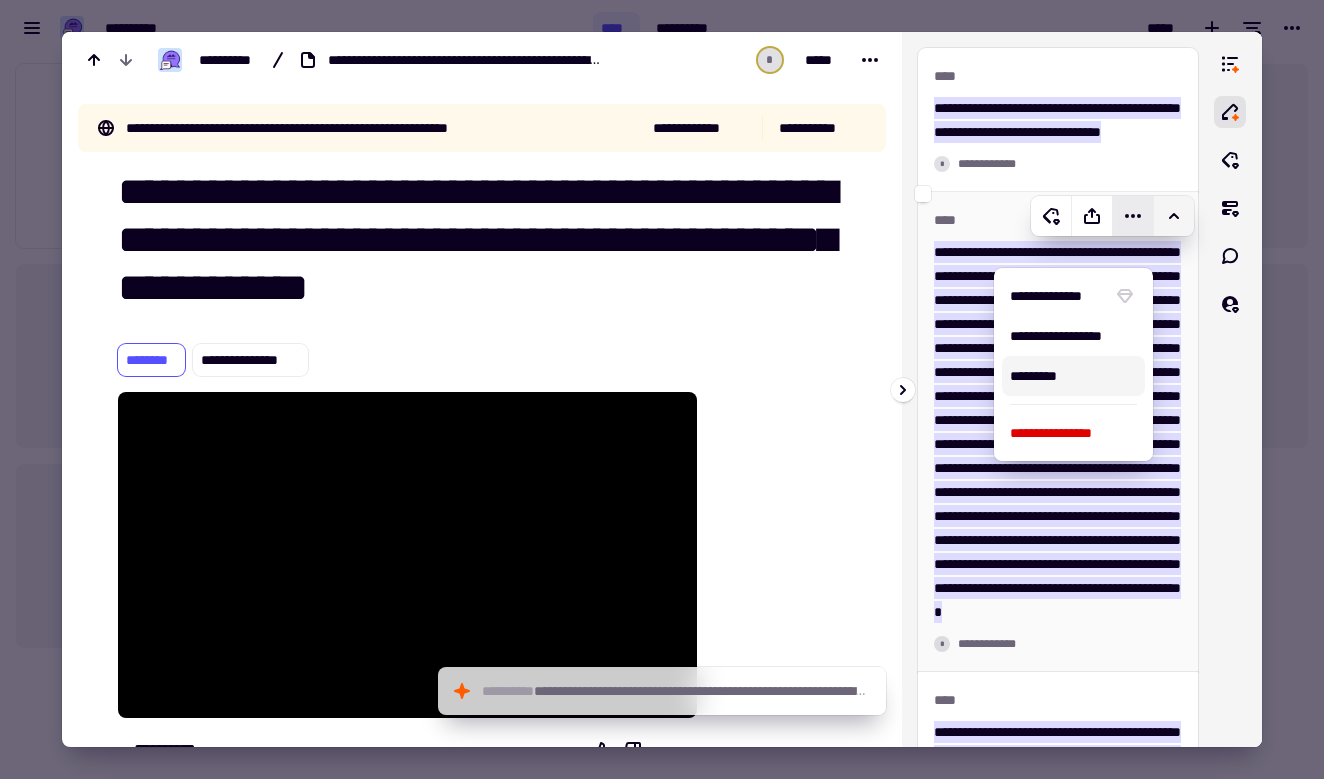 click on "**********" at bounding box center (1057, 432) 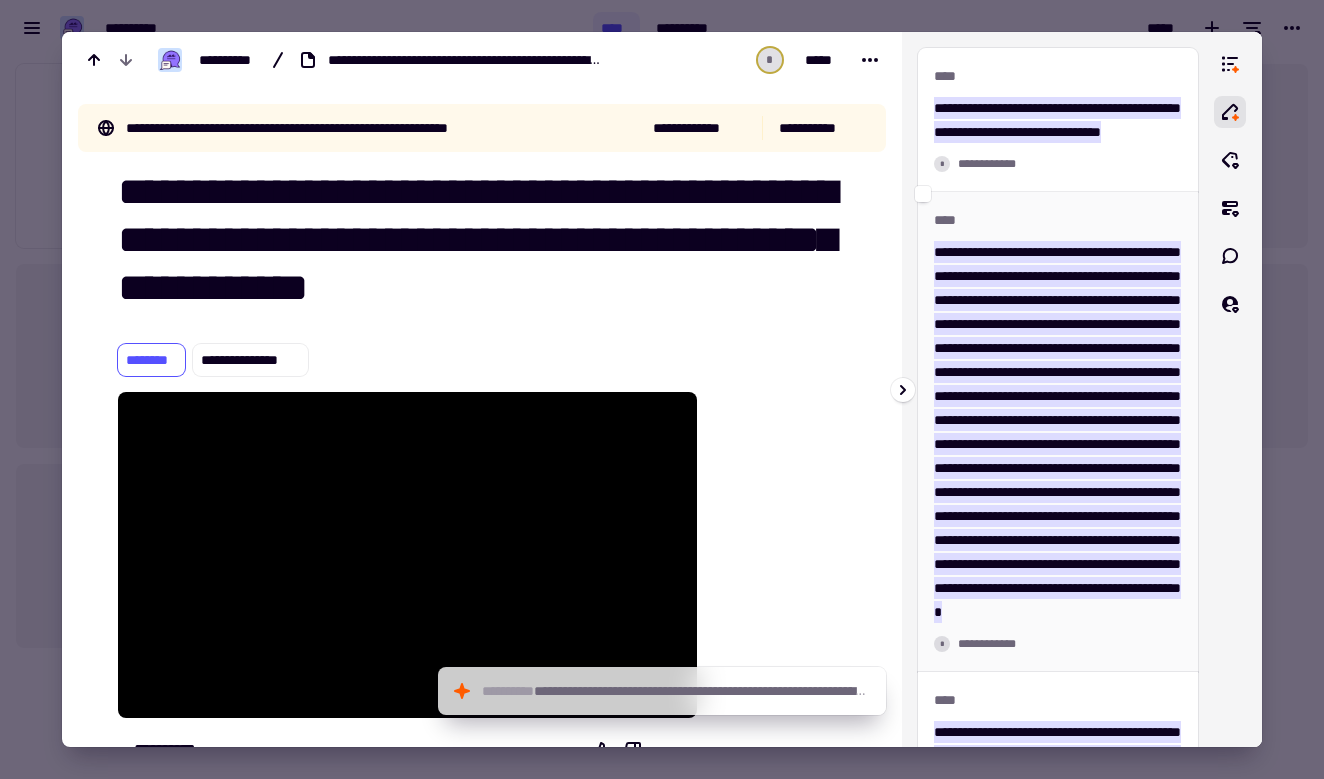 scroll, scrollTop: 1345, scrollLeft: 0, axis: vertical 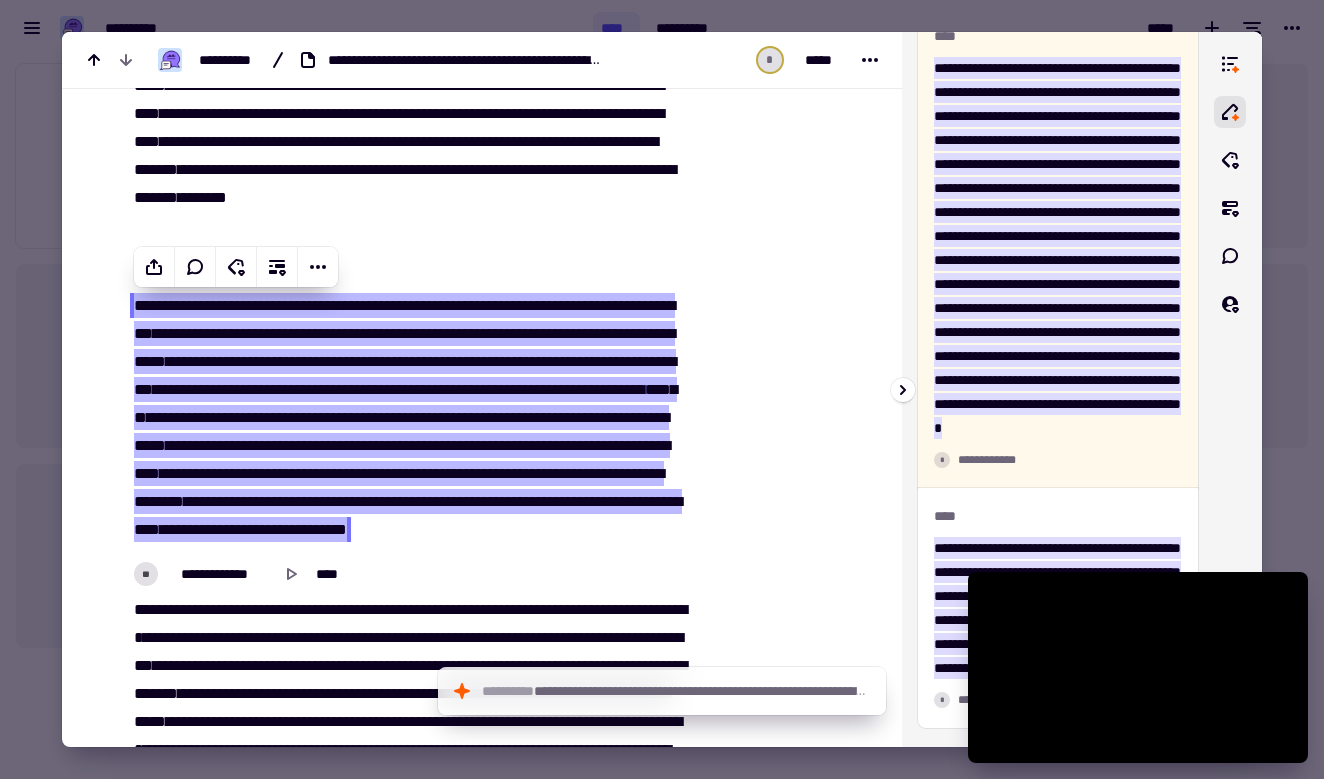 type on "******" 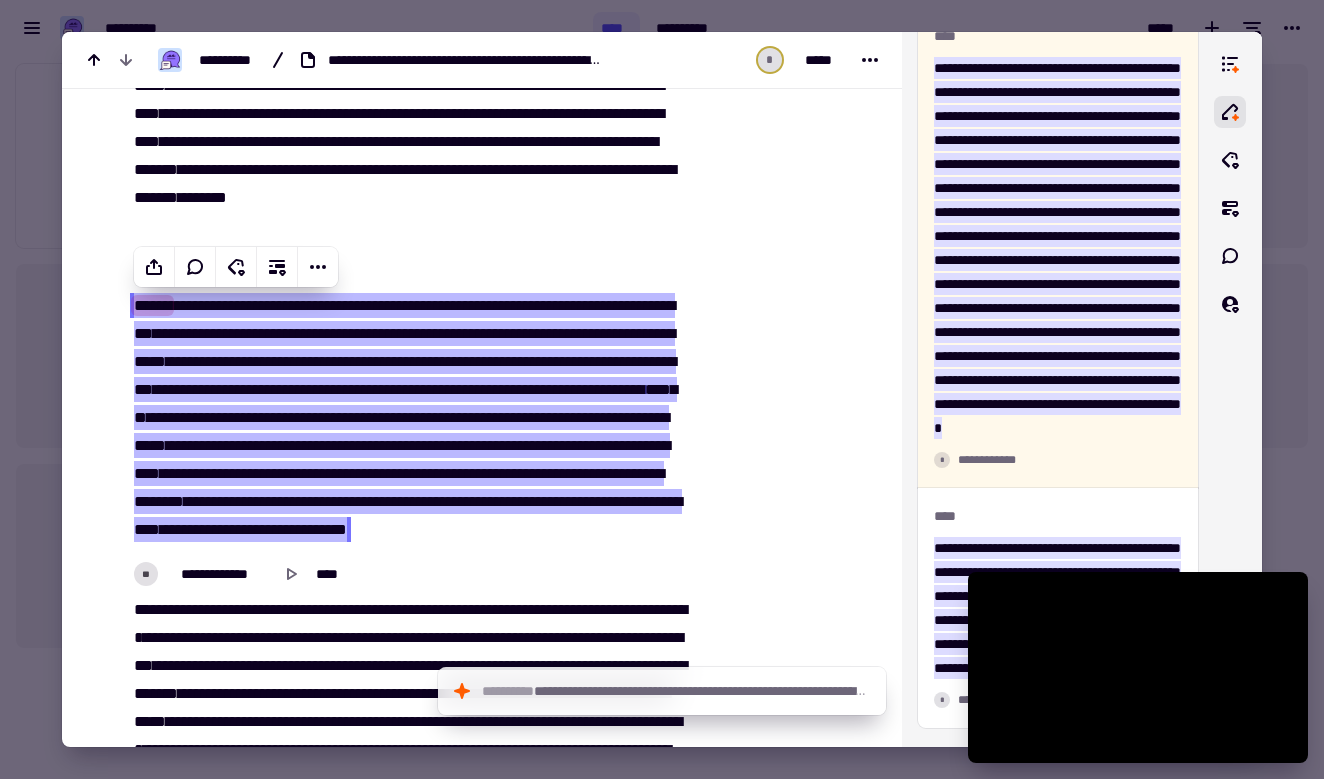 click at bounding box center (785, 1615) 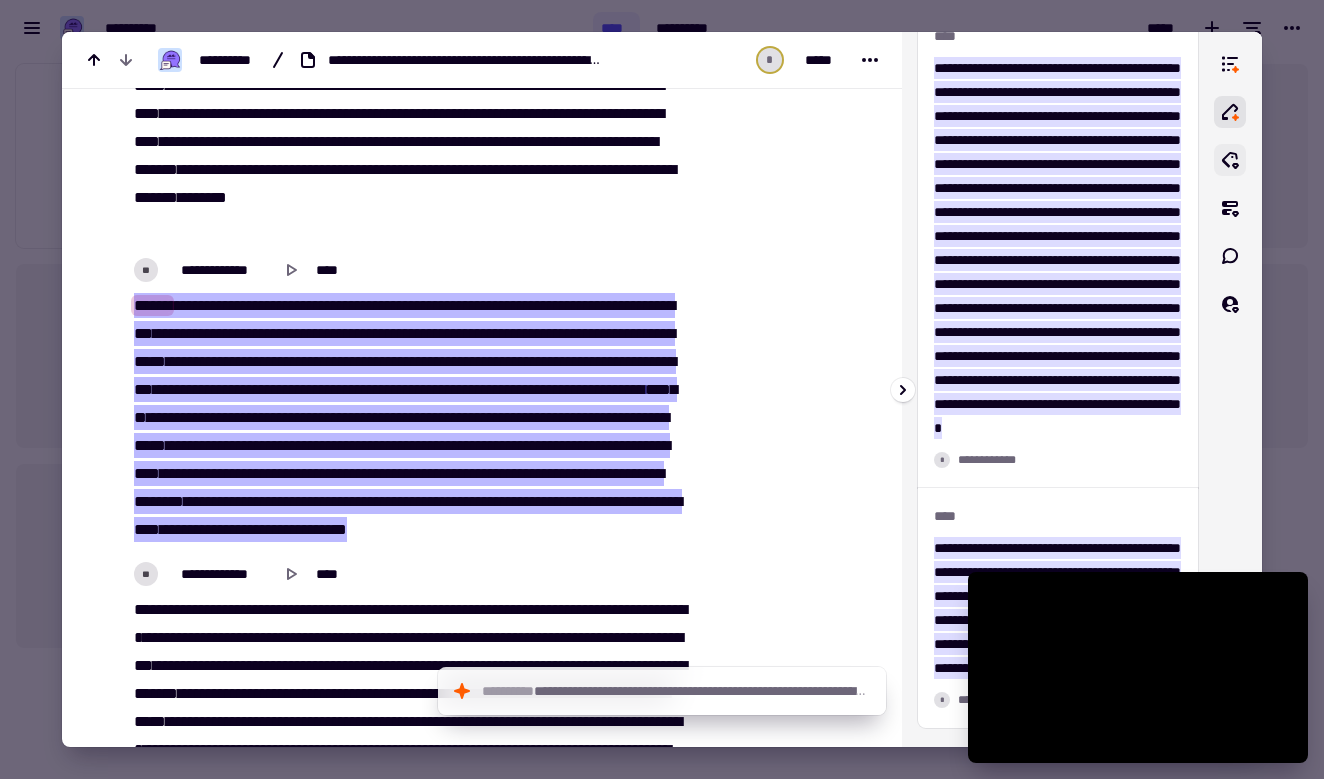 click 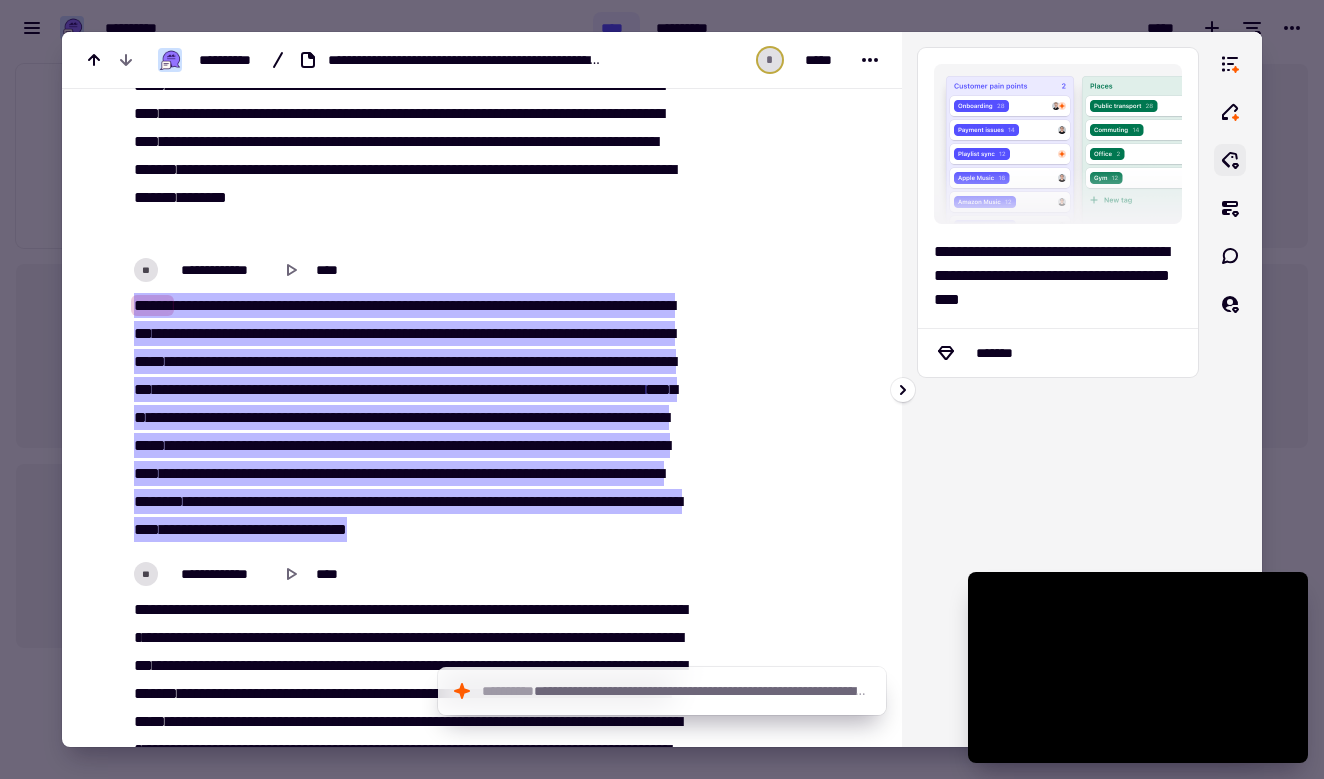 click 